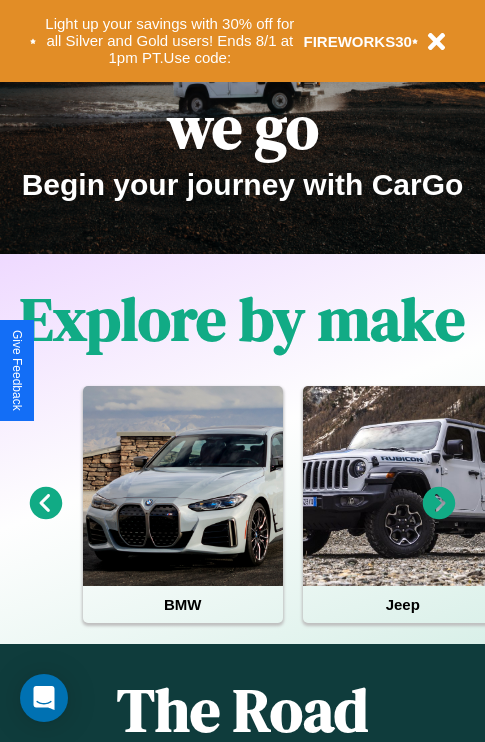 scroll, scrollTop: 308, scrollLeft: 0, axis: vertical 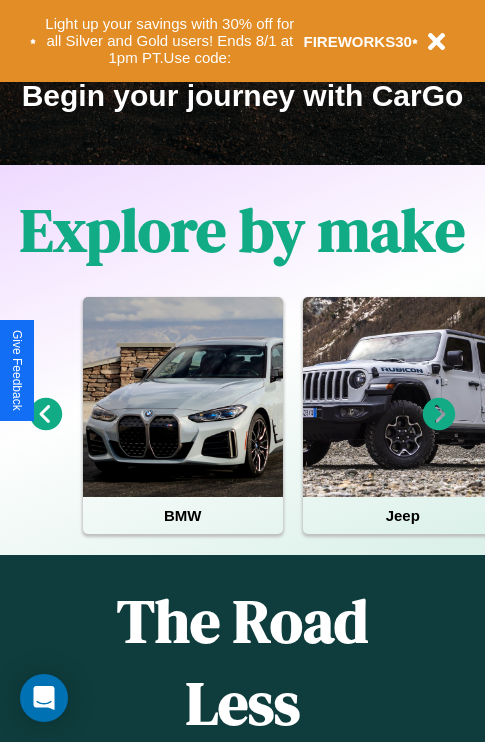 click 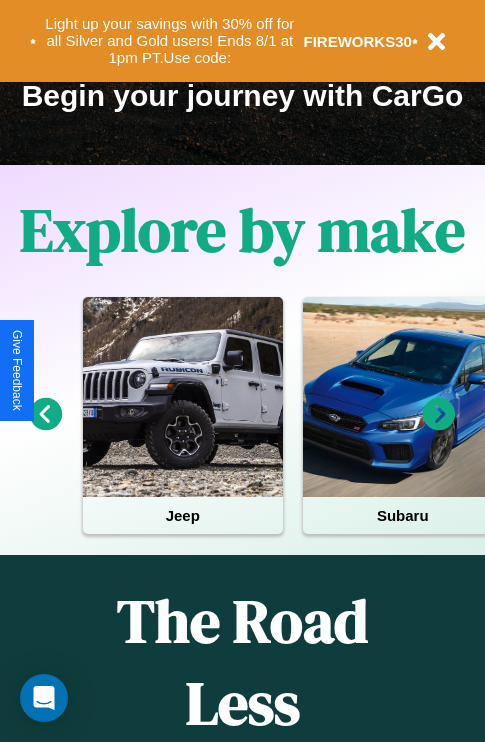 click 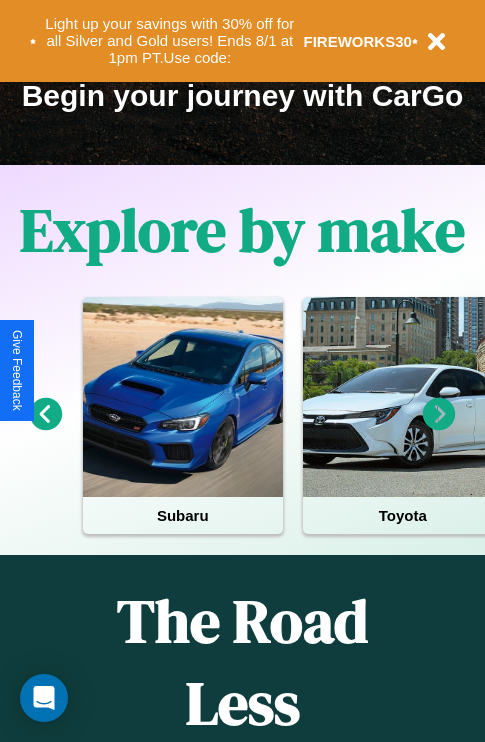 click 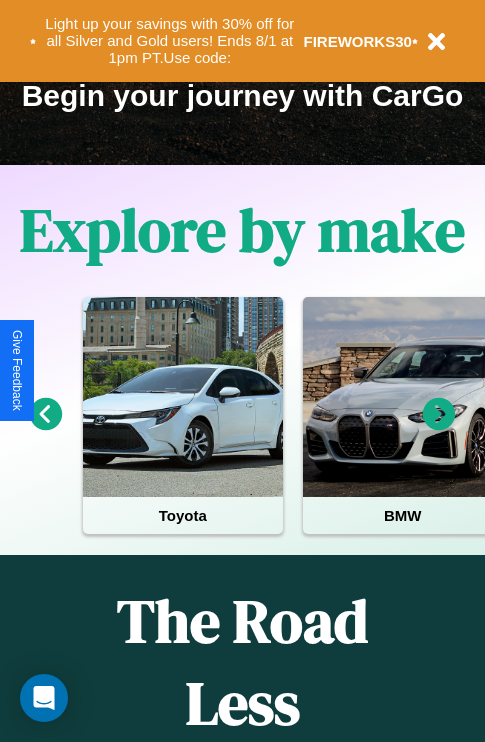 click 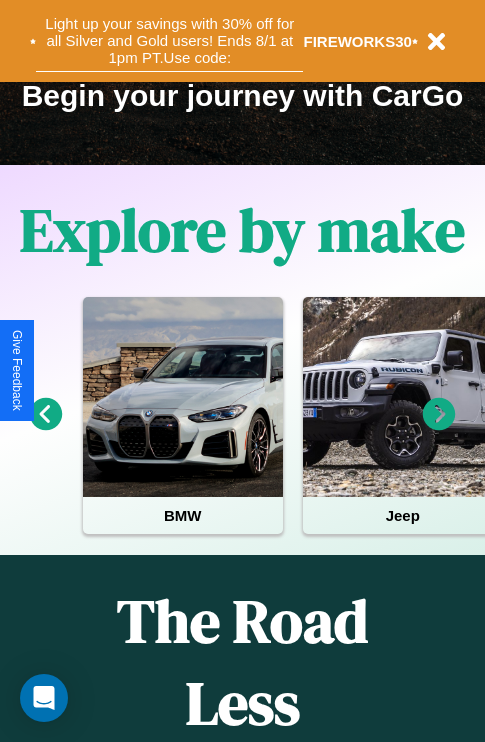 click on "Light up your savings with 30% off for all Silver and Gold users! Ends 8/1 at 1pm PT. Use code:" at bounding box center [169, 41] 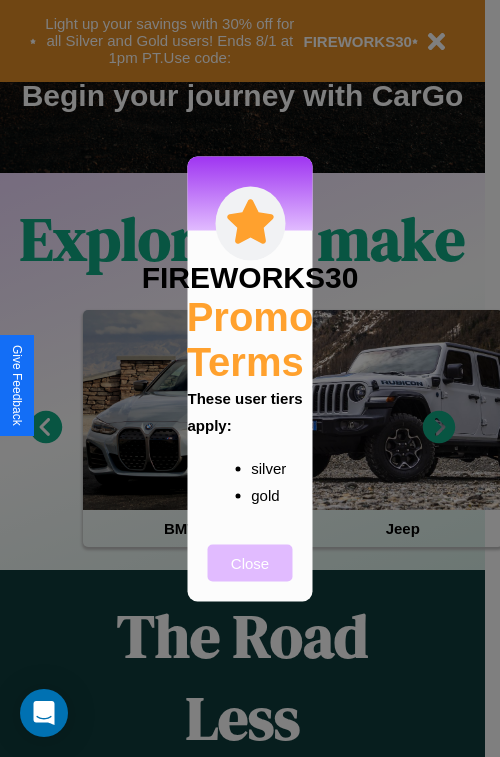 click on "Close" at bounding box center (250, 562) 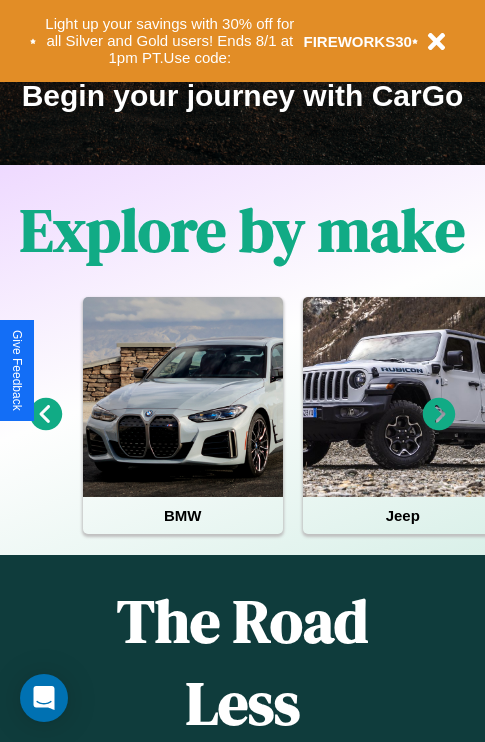 click 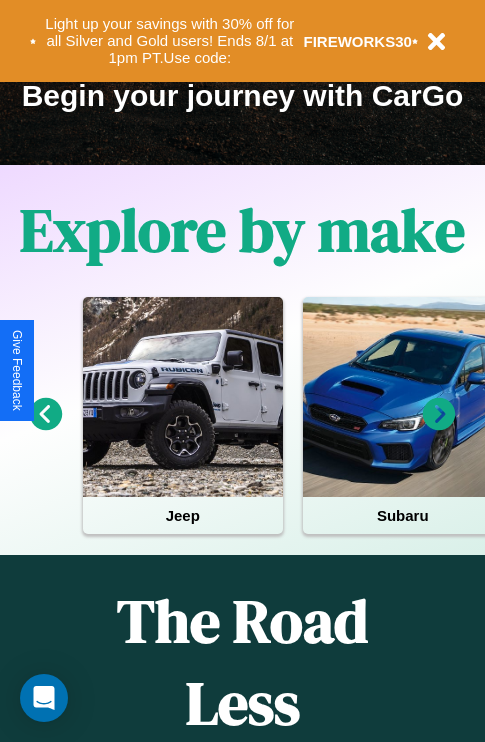click 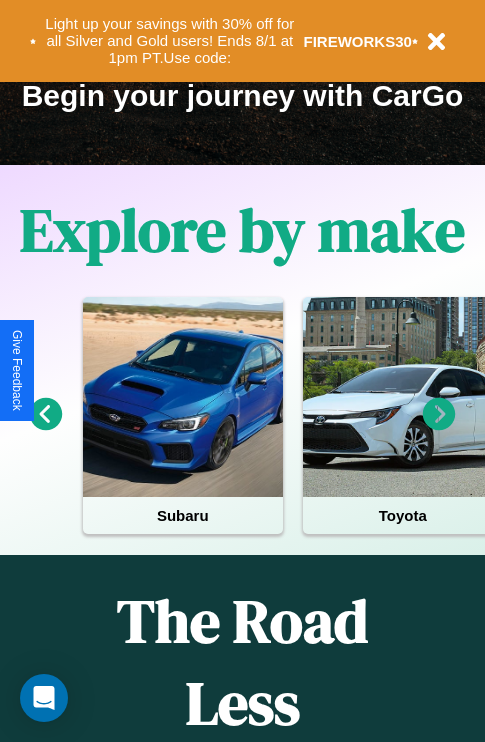 click 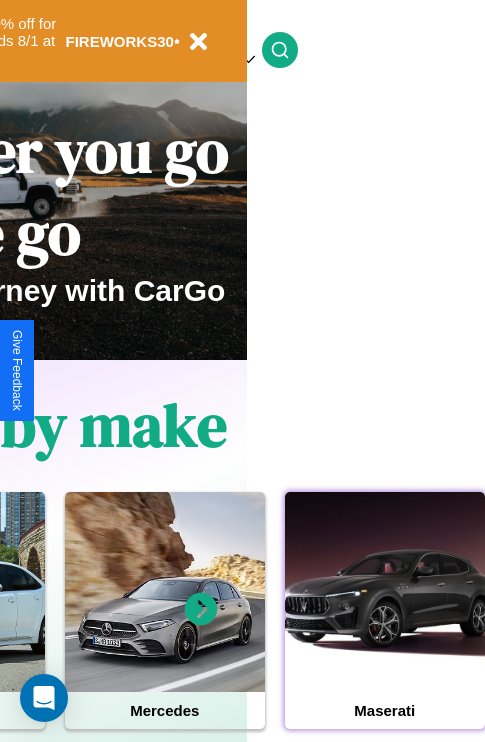 click at bounding box center [385, 592] 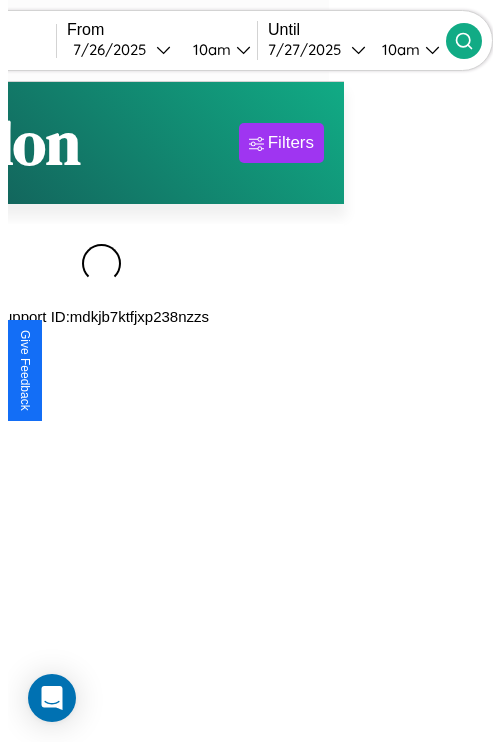 scroll, scrollTop: 0, scrollLeft: 0, axis: both 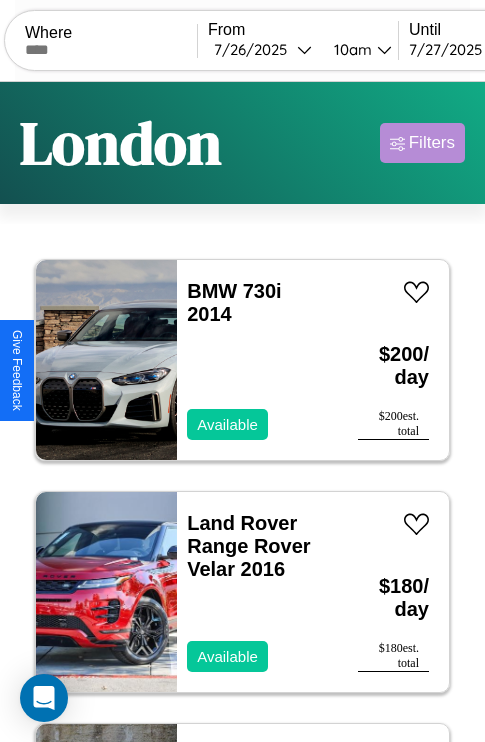 click on "Filters" at bounding box center [432, 143] 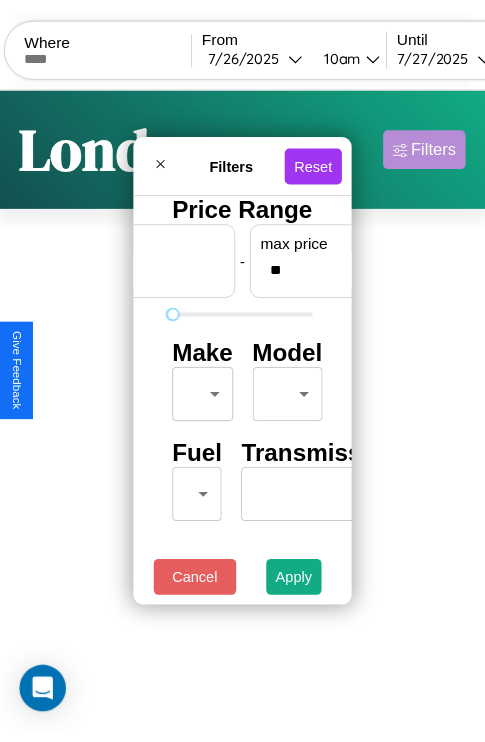 scroll, scrollTop: 0, scrollLeft: 124, axis: horizontal 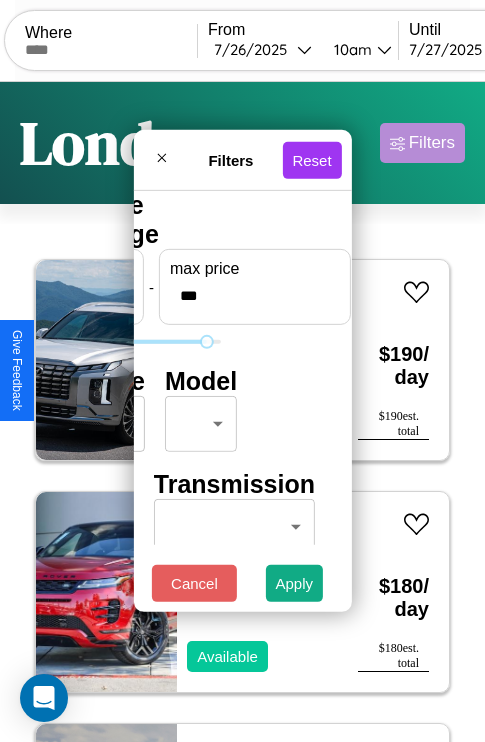 type on "***" 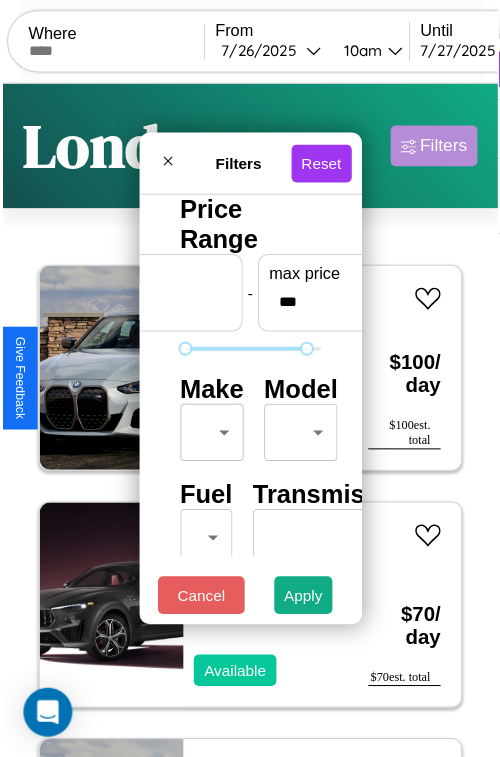 scroll, scrollTop: 59, scrollLeft: 0, axis: vertical 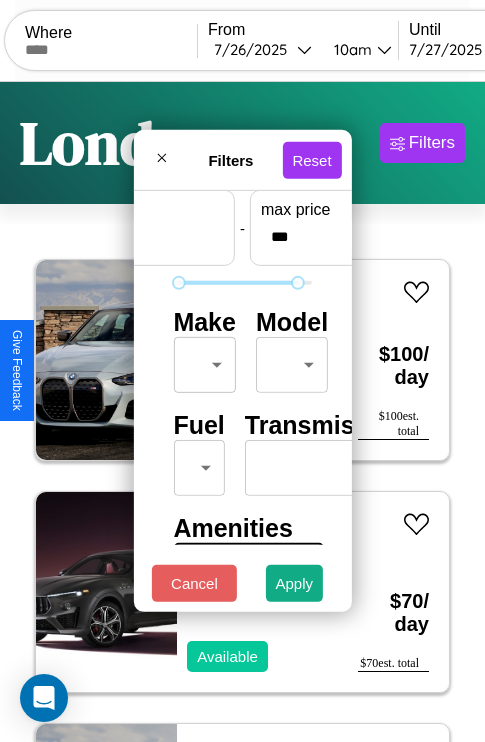 type on "**" 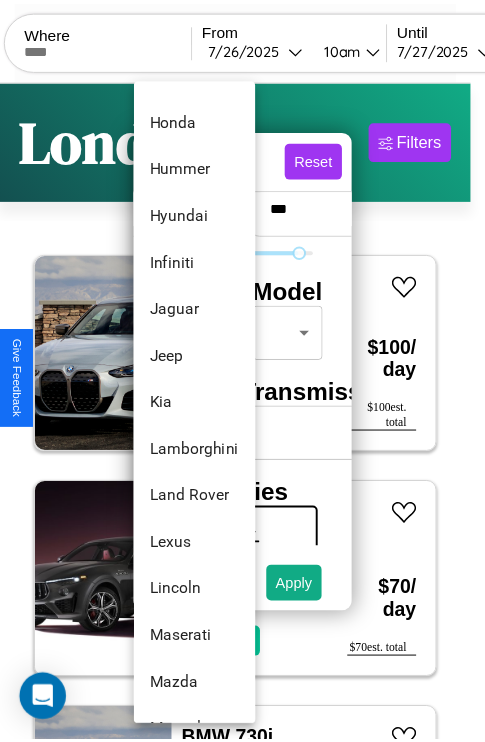 scroll, scrollTop: 758, scrollLeft: 0, axis: vertical 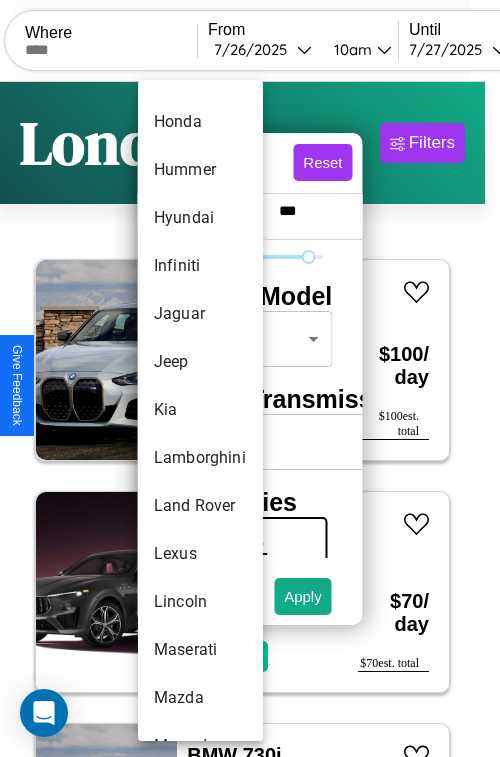 click on "Kia" at bounding box center [200, 410] 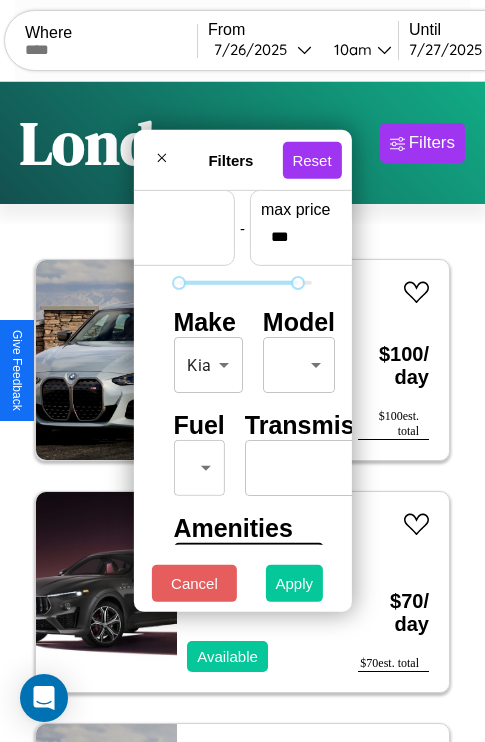 click on "Apply" at bounding box center [295, 583] 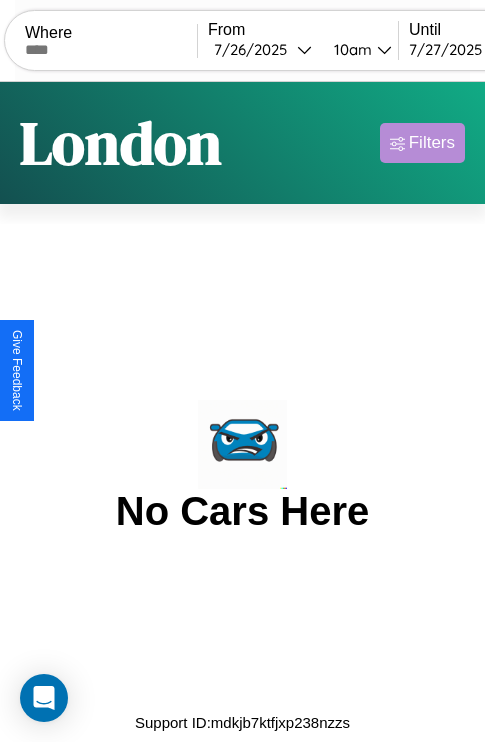 click on "Filters" at bounding box center [432, 143] 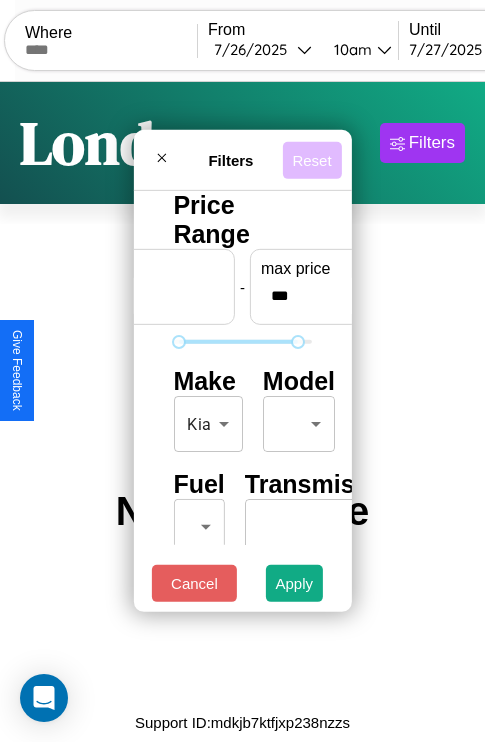 click on "Reset" at bounding box center (311, 159) 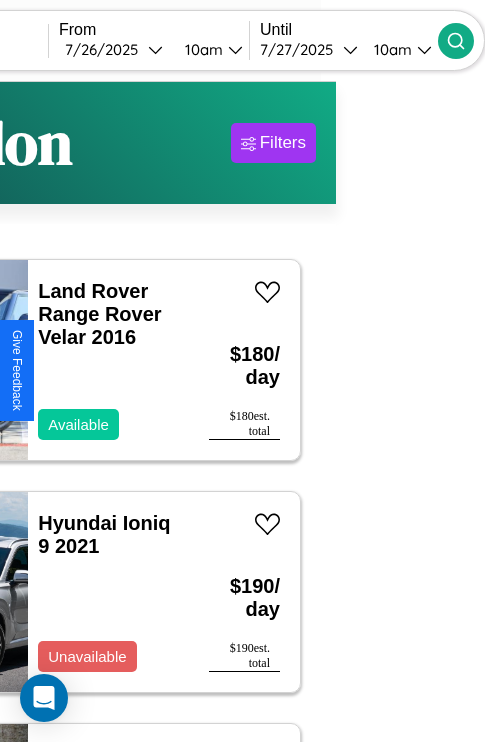 type on "********" 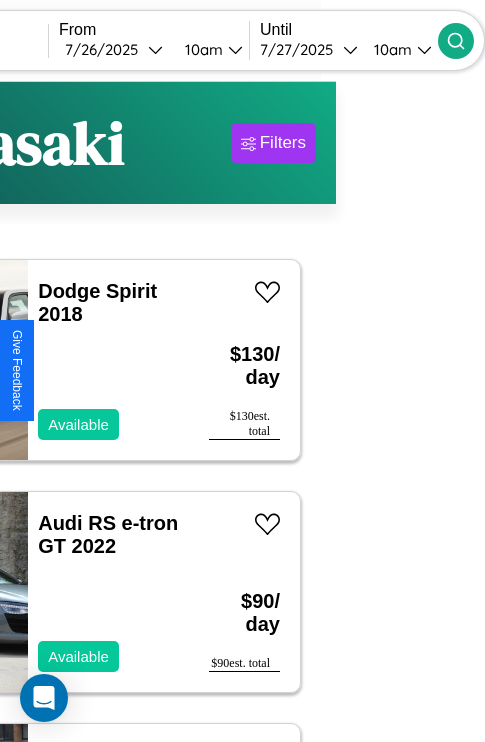 scroll, scrollTop: 95, scrollLeft: 35, axis: both 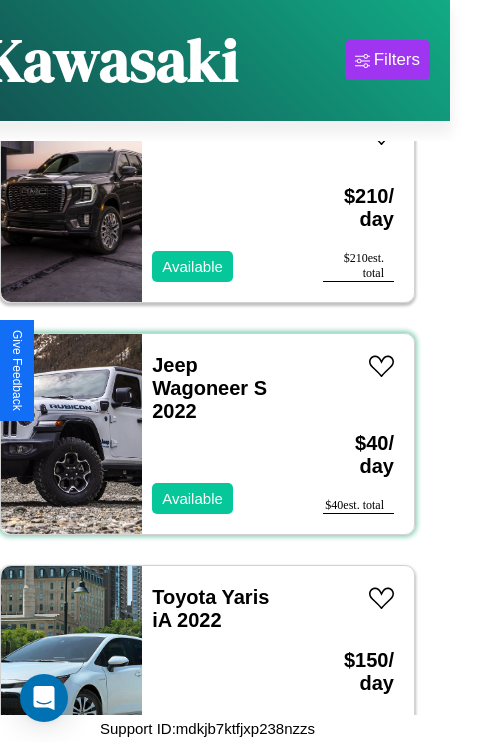 click on "Jeep   Wagoneer S   2022 Available" at bounding box center [222, 434] 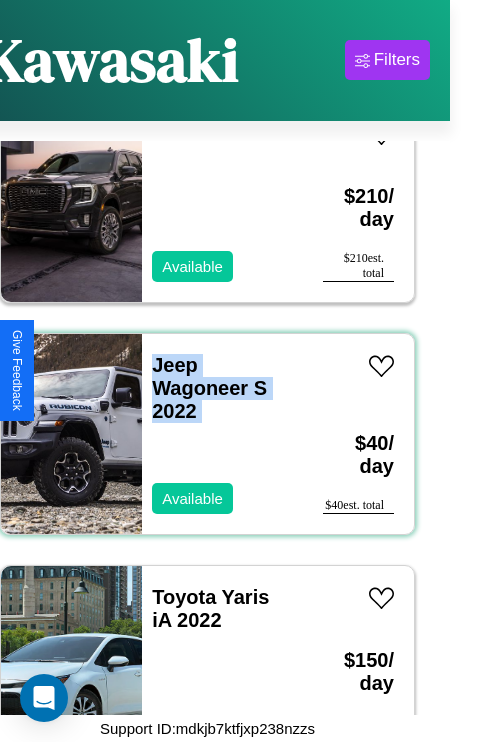 click on "Jeep   Wagoneer S   2022 Available" at bounding box center (222, 434) 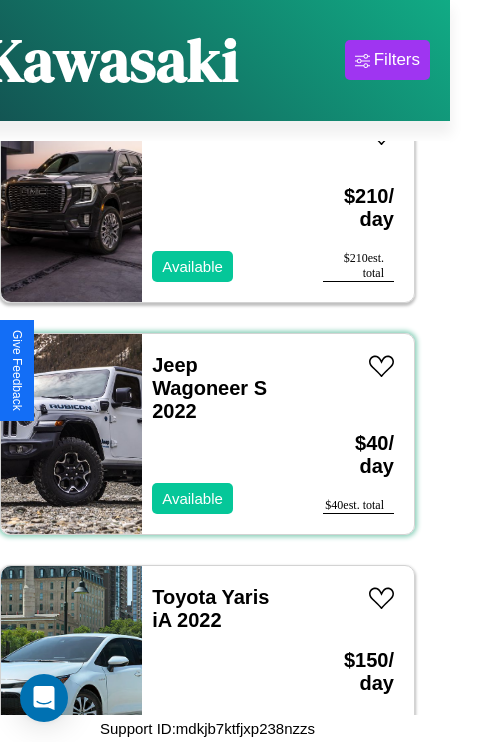 click on "Jeep   Wagoneer S   2022 Available" at bounding box center [222, 434] 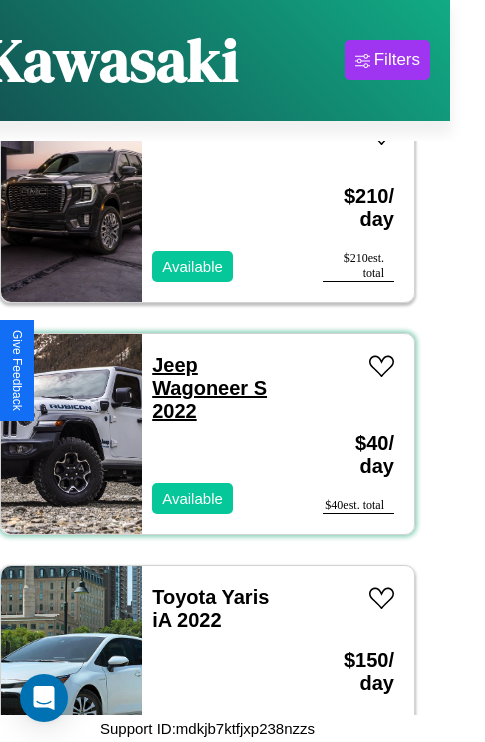 click on "Jeep   Wagoneer S   2022" at bounding box center [209, 388] 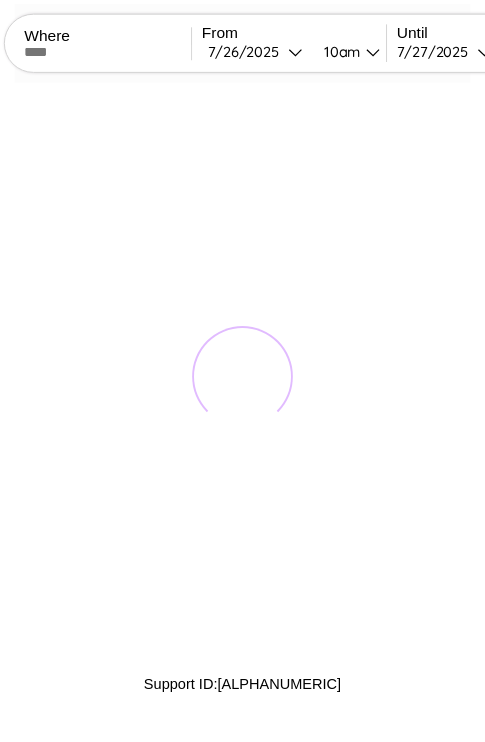 scroll, scrollTop: 0, scrollLeft: 0, axis: both 